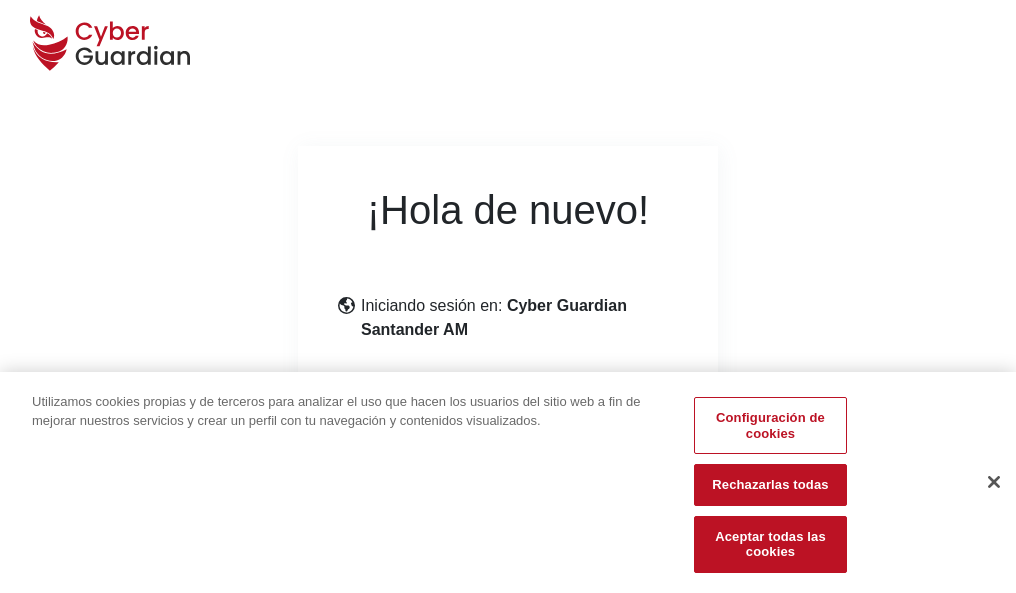 scroll, scrollTop: 245, scrollLeft: 0, axis: vertical 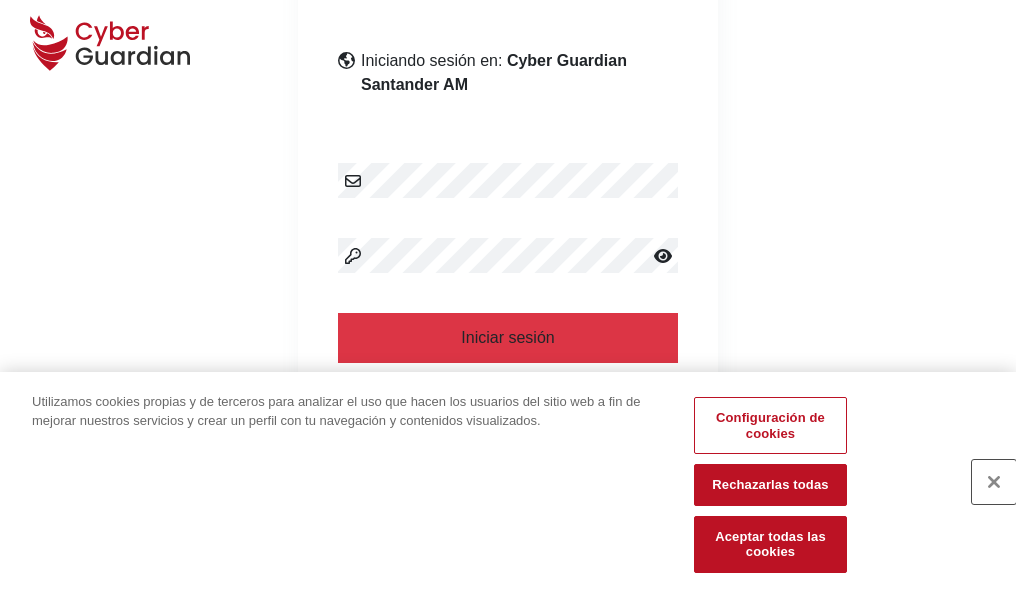 click at bounding box center (994, 482) 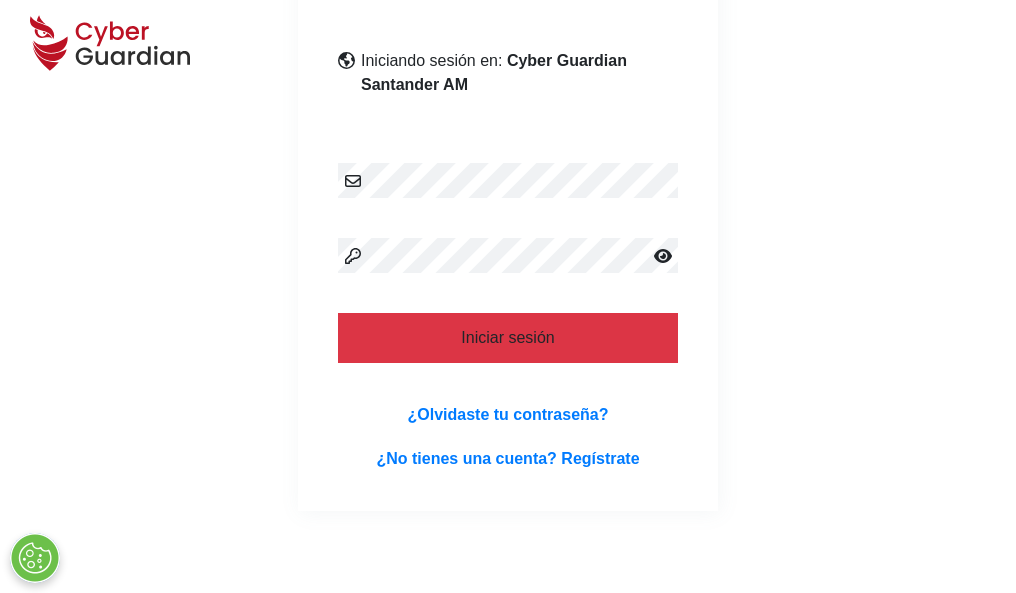 scroll, scrollTop: 389, scrollLeft: 0, axis: vertical 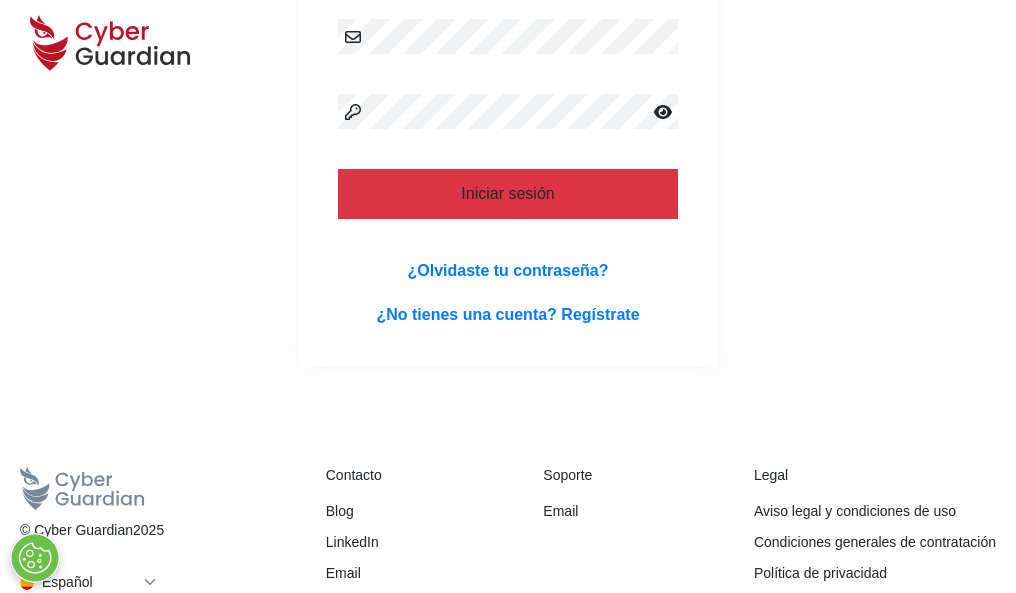 type 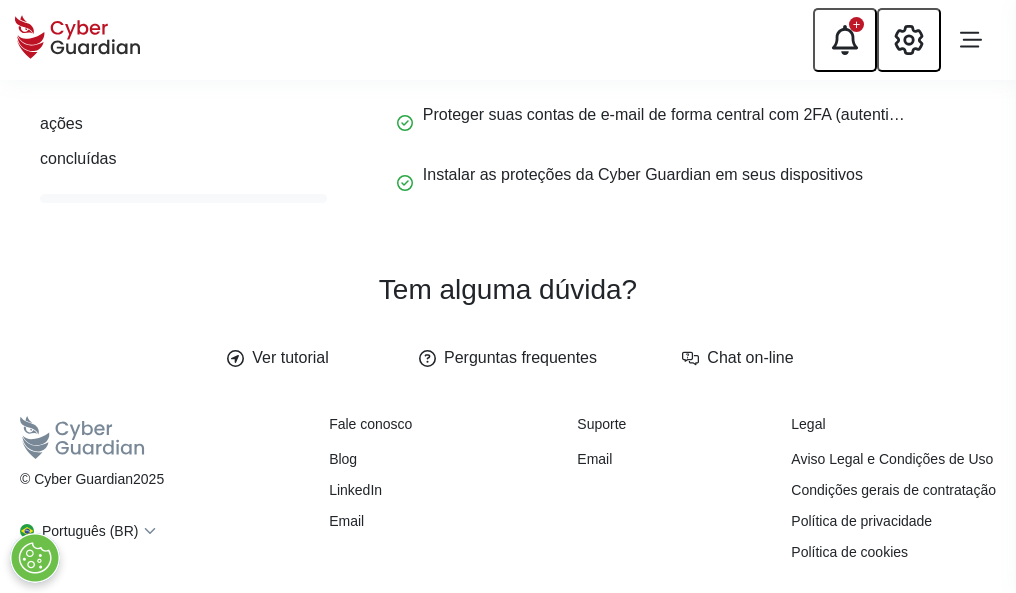 scroll, scrollTop: 0, scrollLeft: 0, axis: both 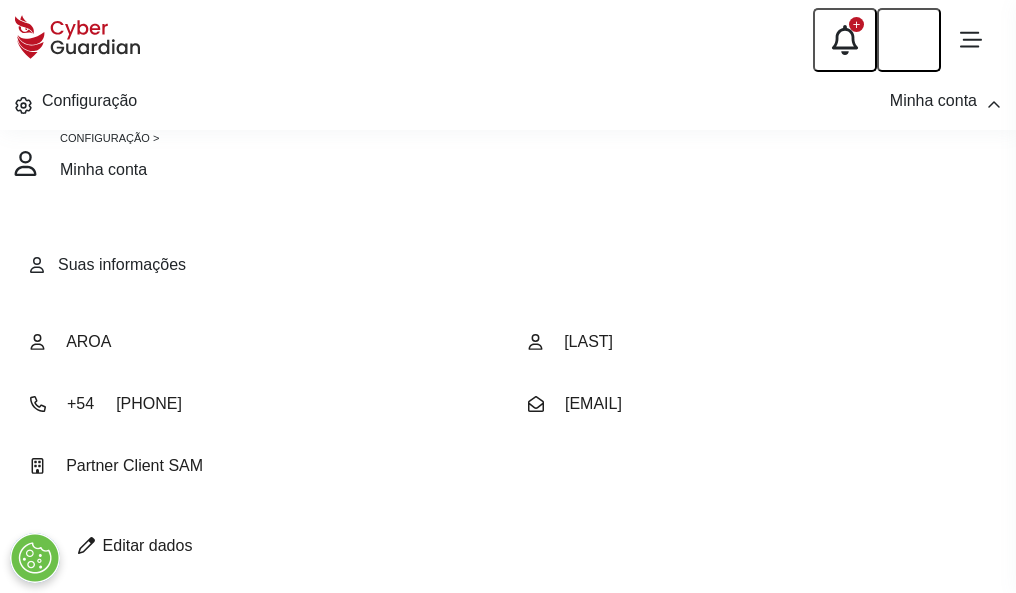 click at bounding box center [86, 545] 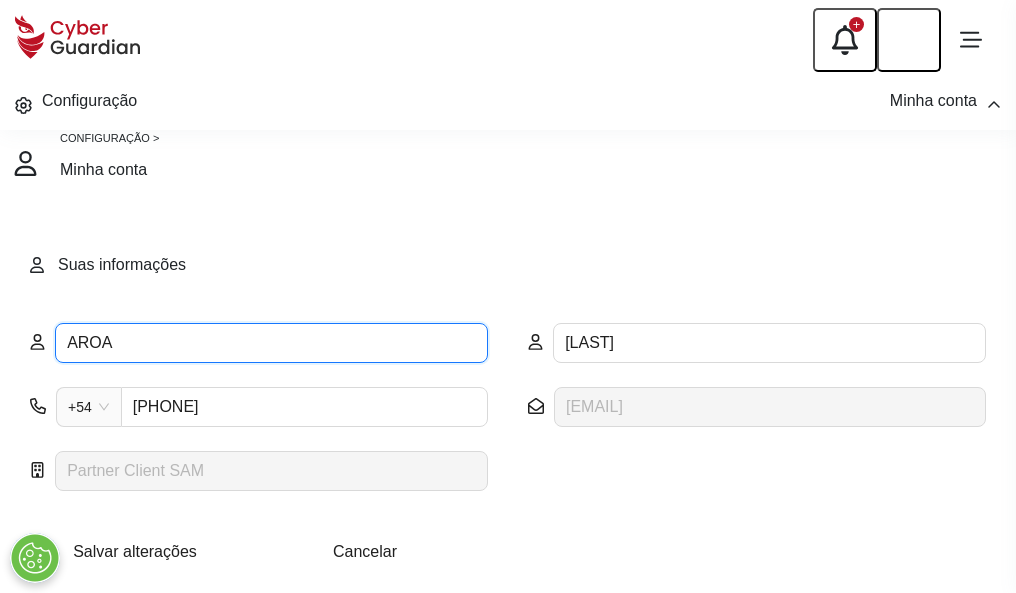 click on "AROA" at bounding box center [271, 343] 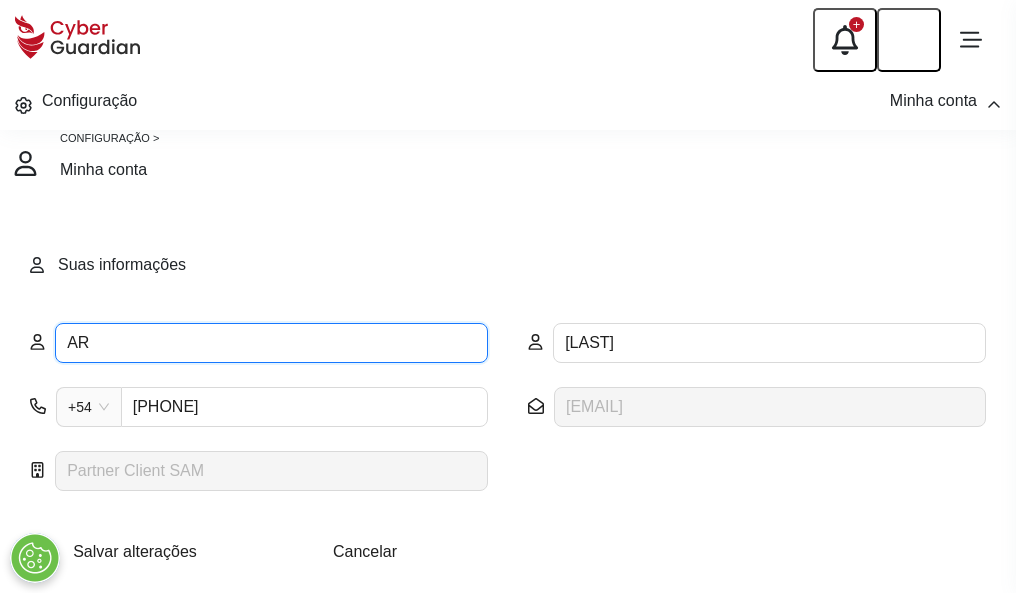 type on "A" 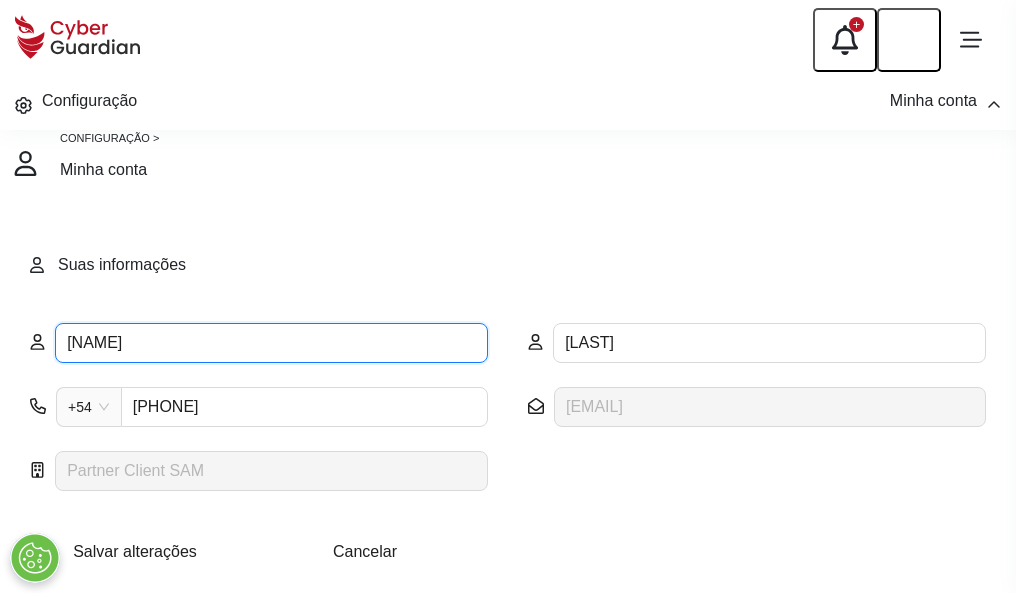 type on "Javi" 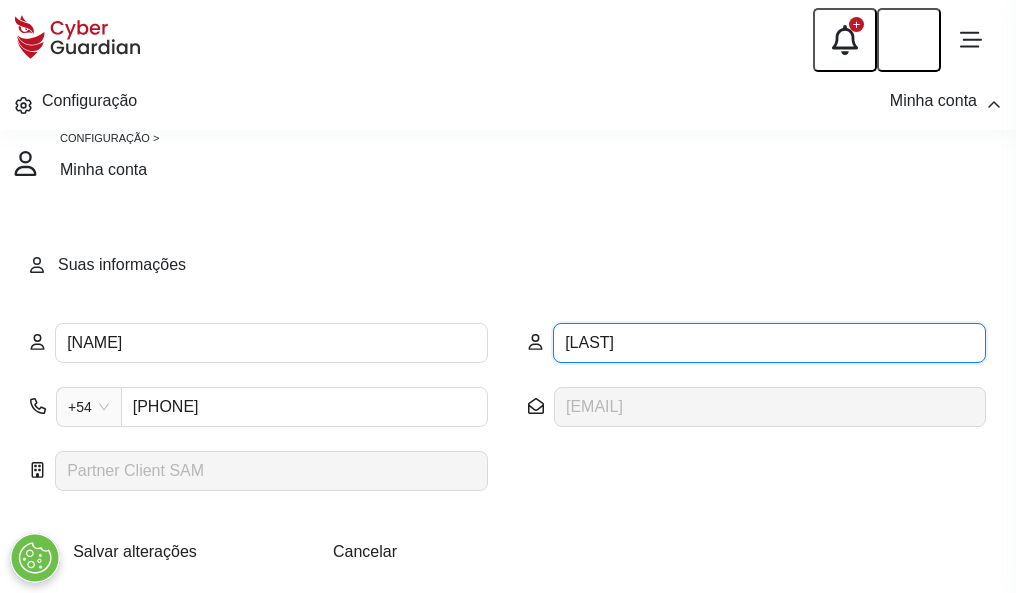 click on "DÁVILA" at bounding box center [769, 343] 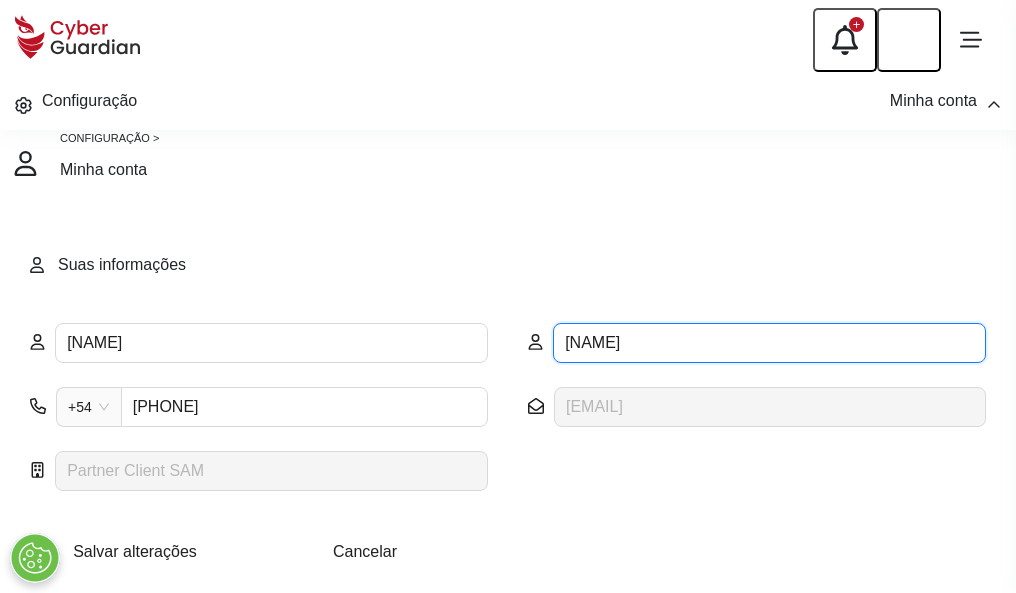type on "D" 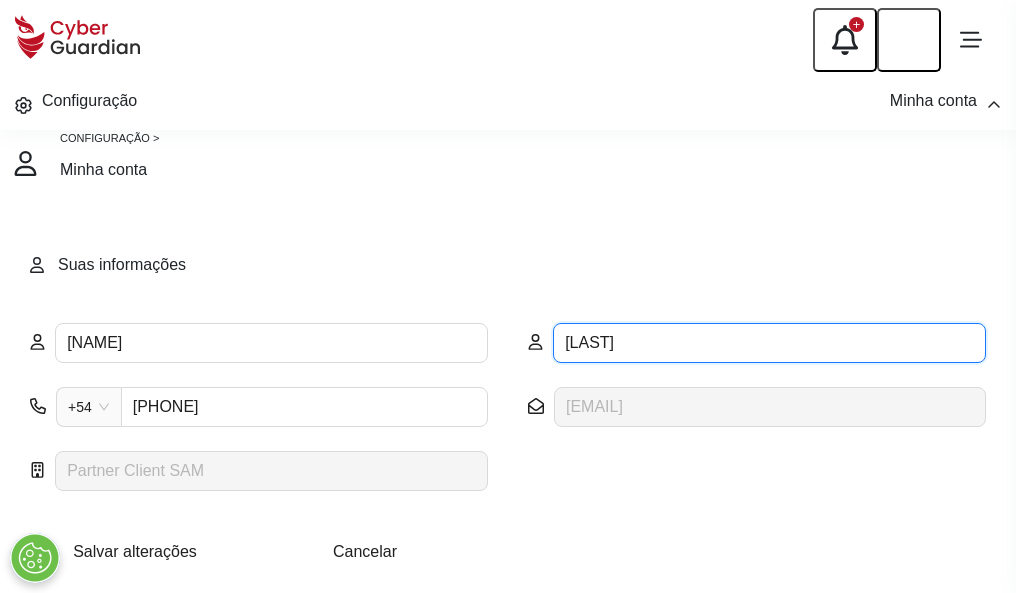 type on "Quirós" 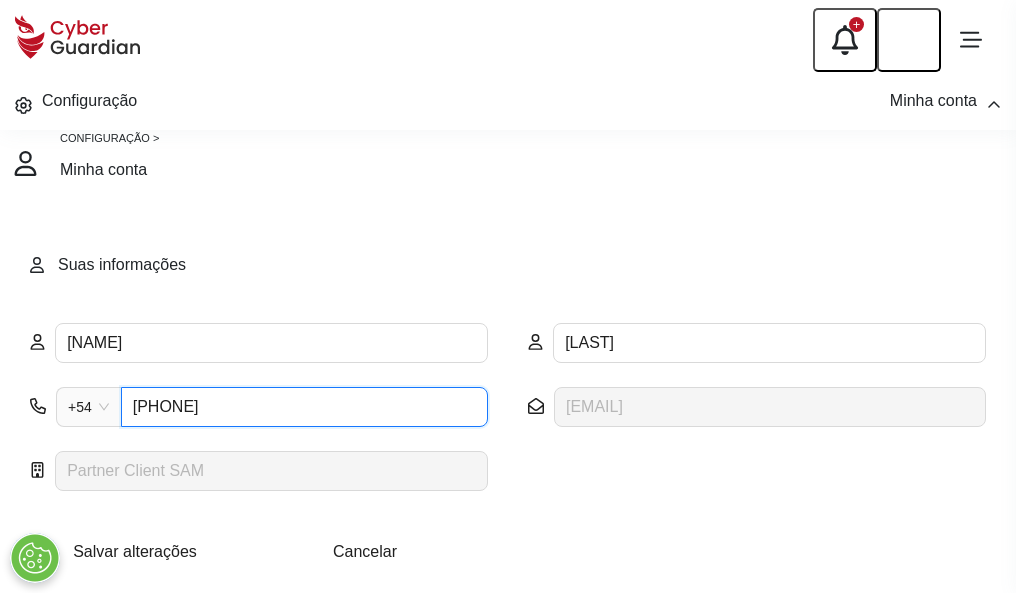 click on "4880699621" at bounding box center [304, 407] 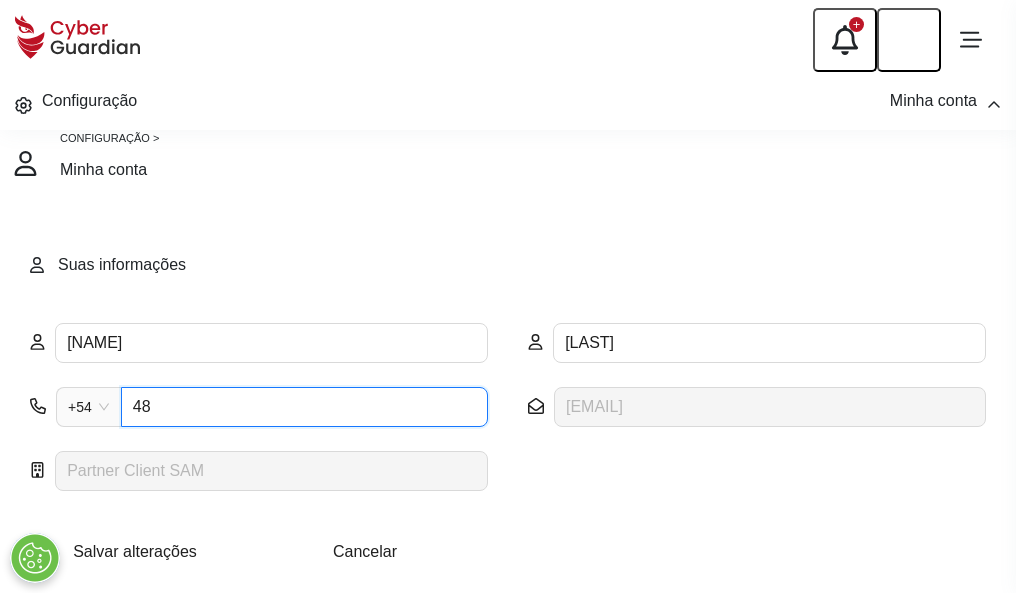 type on "4" 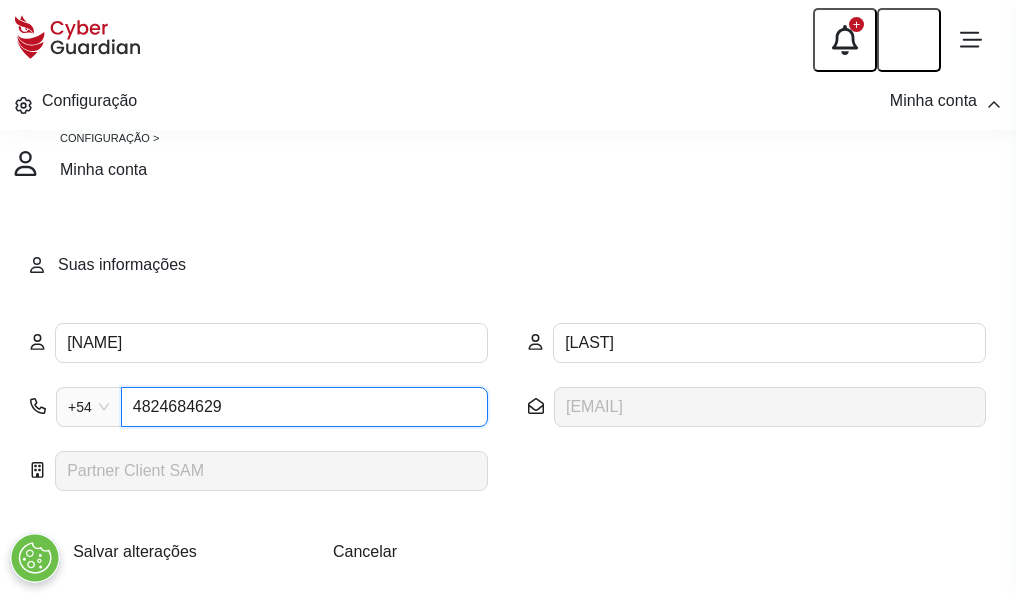 type on "4824684629" 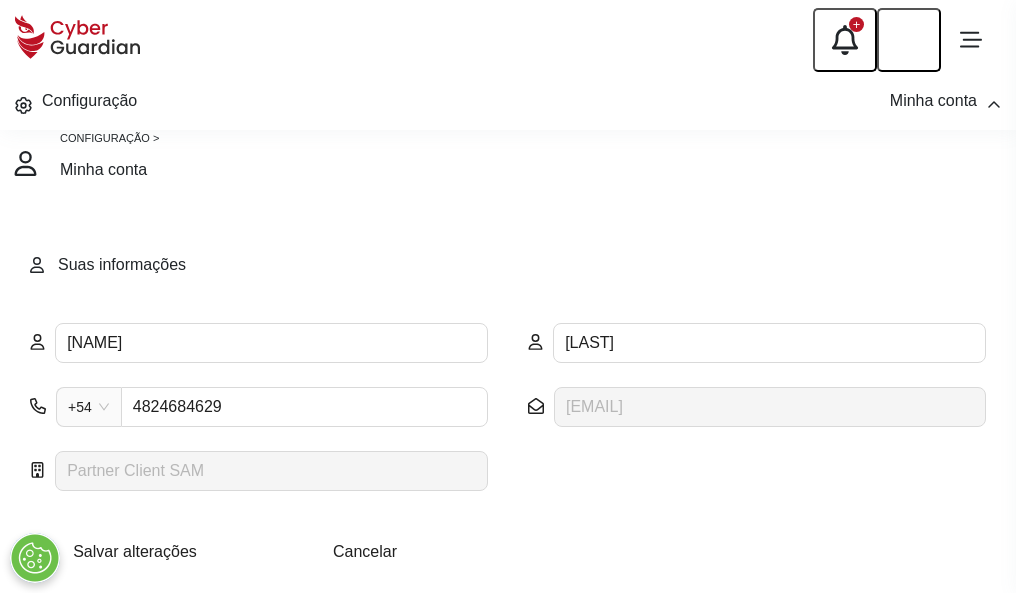 click on "Salvar alterações" at bounding box center [135, 551] 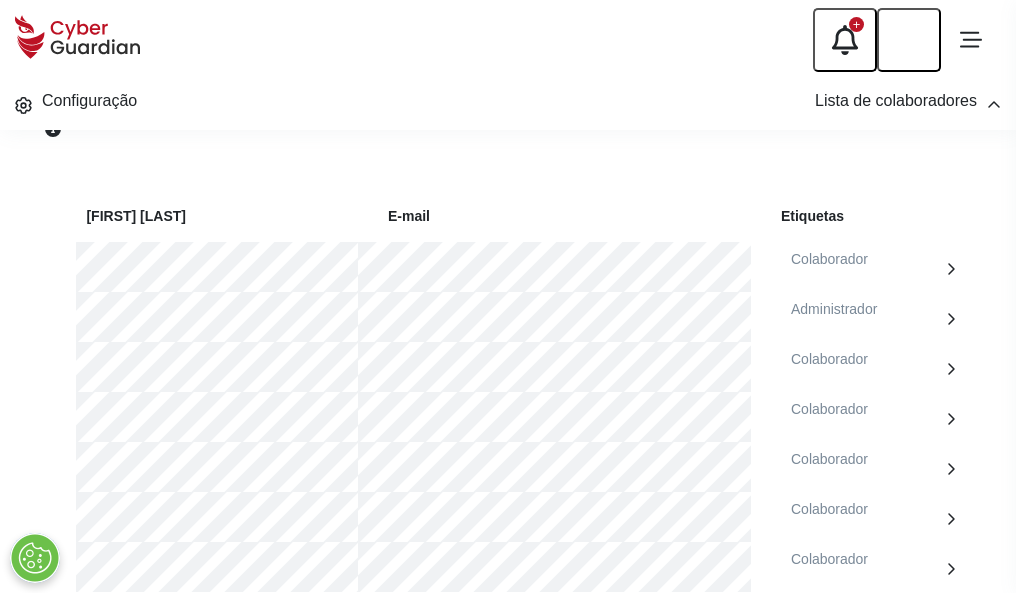 scroll, scrollTop: 856, scrollLeft: 0, axis: vertical 